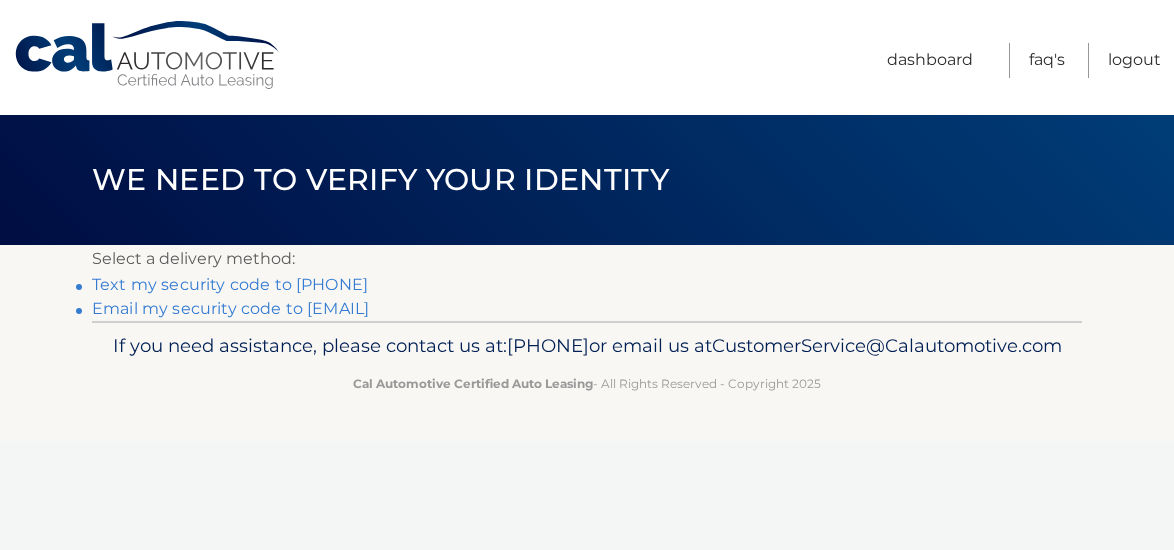 scroll, scrollTop: 0, scrollLeft: 0, axis: both 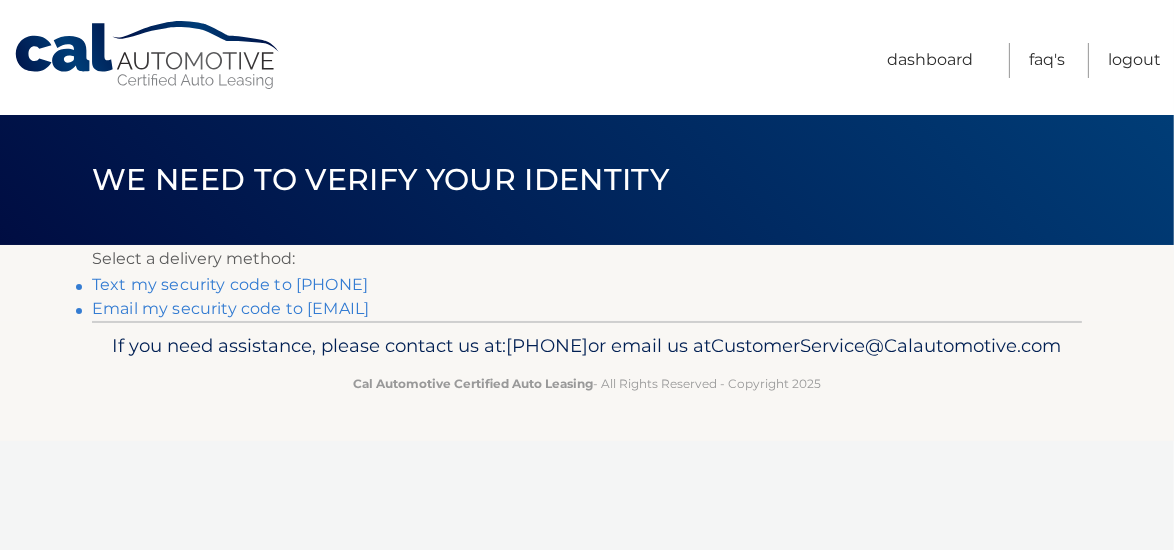 click on "Text my security code to xxx-xxx-5490" at bounding box center (230, 284) 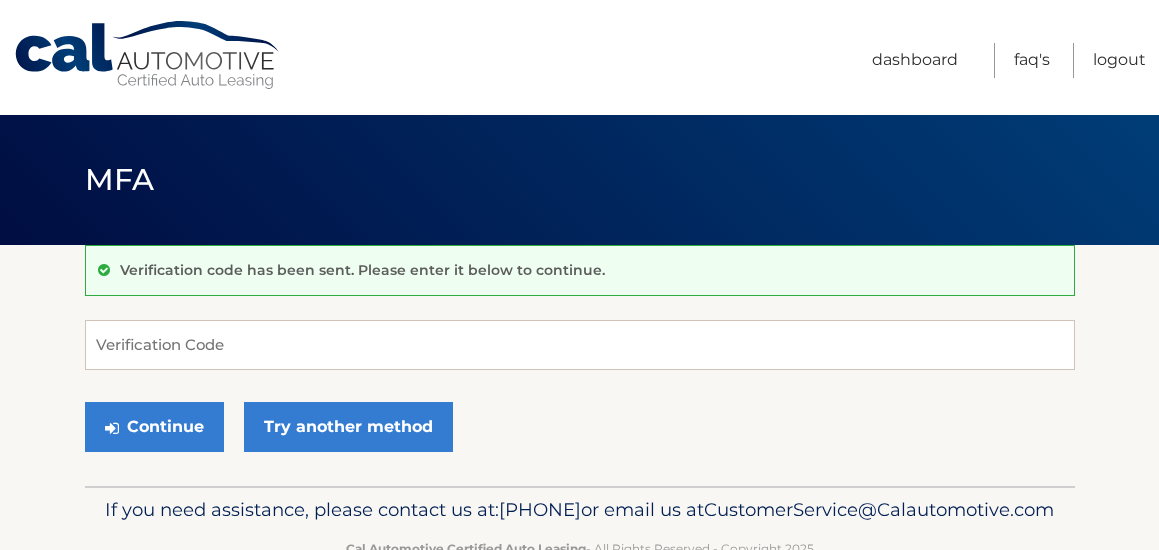 scroll, scrollTop: 0, scrollLeft: 0, axis: both 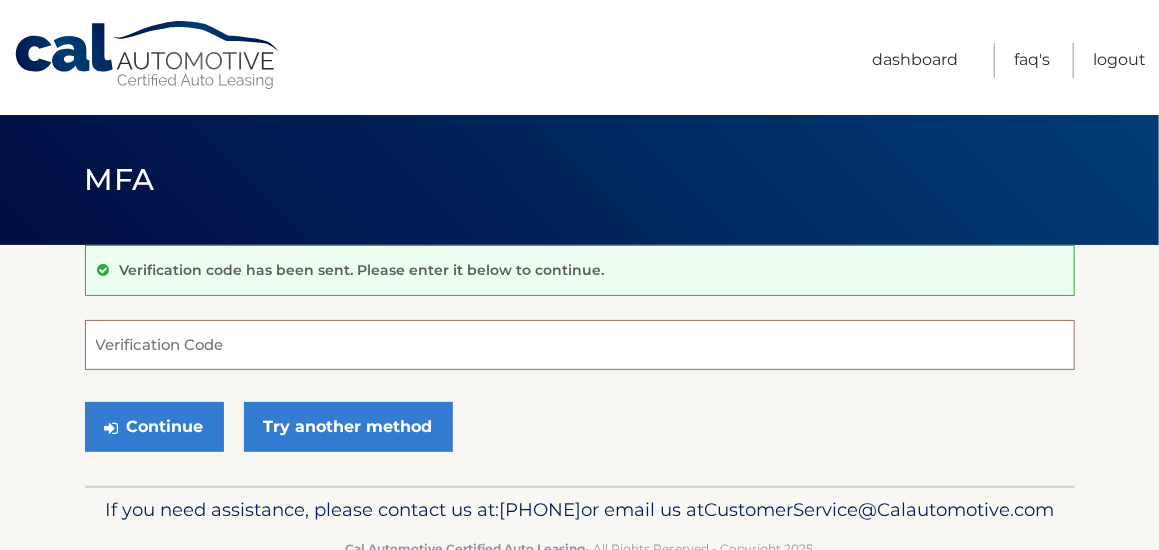 click on "Verification Code" at bounding box center [580, 345] 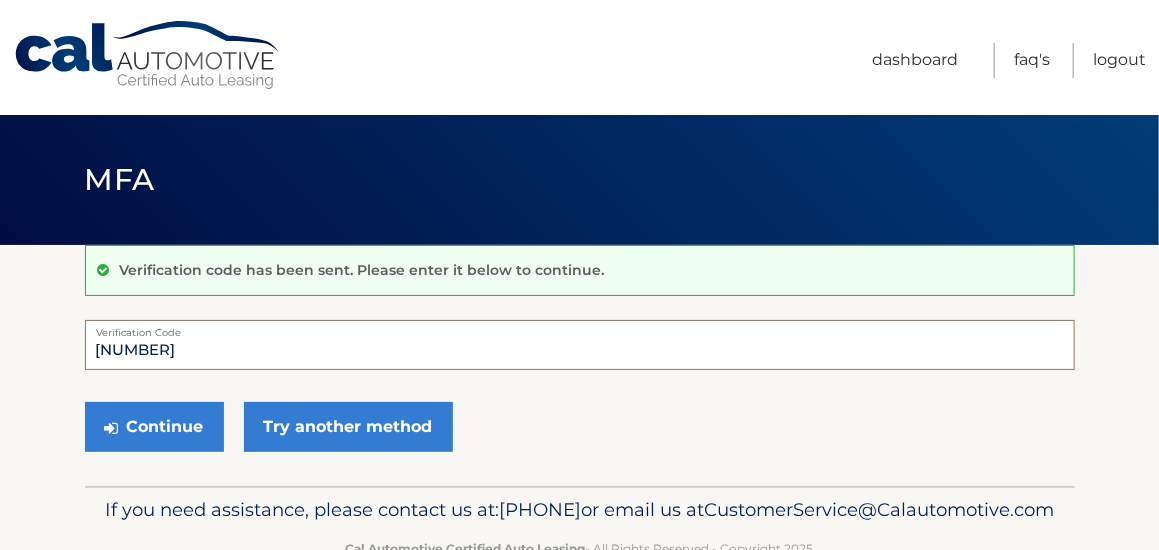 type on "[NUMBER]" 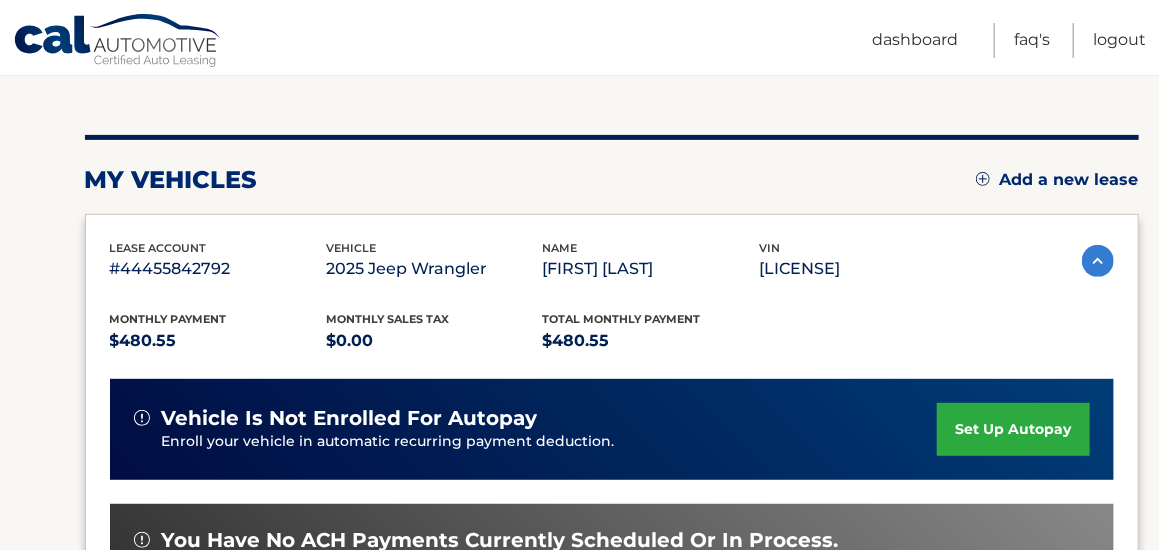 scroll, scrollTop: 400, scrollLeft: 0, axis: vertical 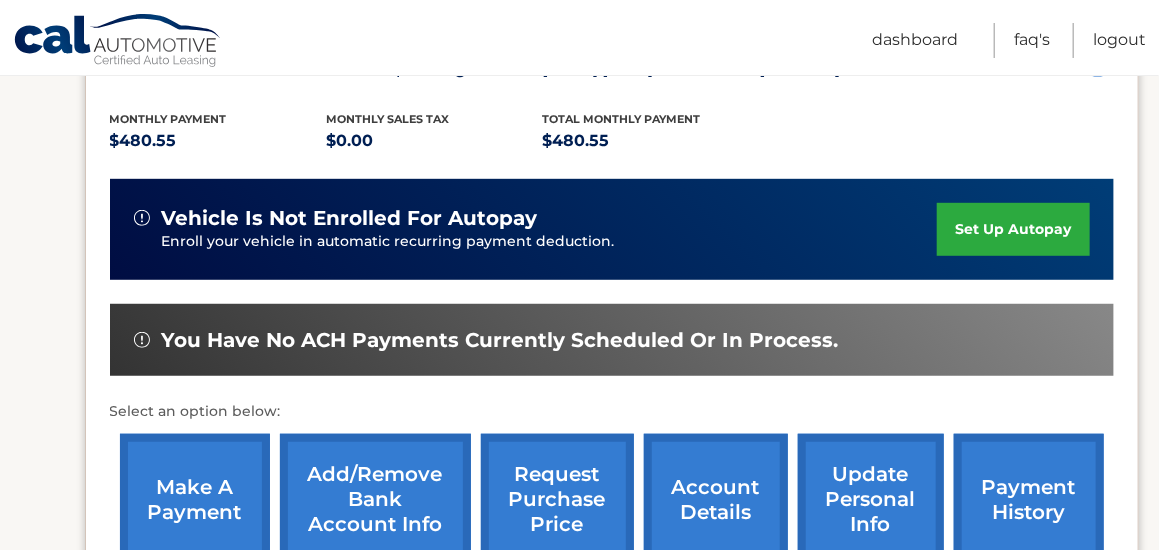 click on "Add/Remove bank account info" at bounding box center [375, 499] 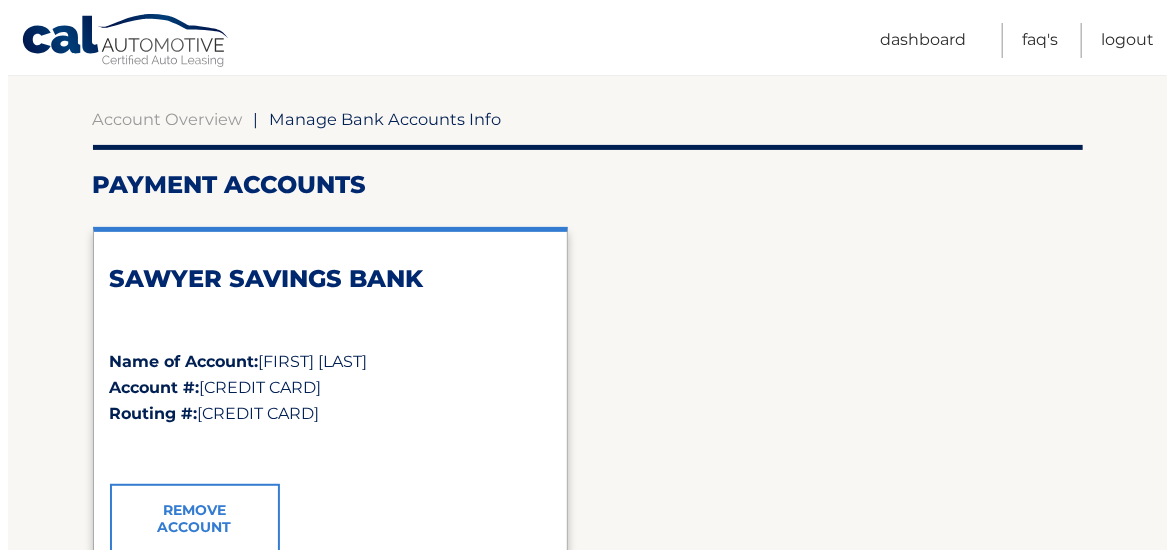 scroll, scrollTop: 200, scrollLeft: 0, axis: vertical 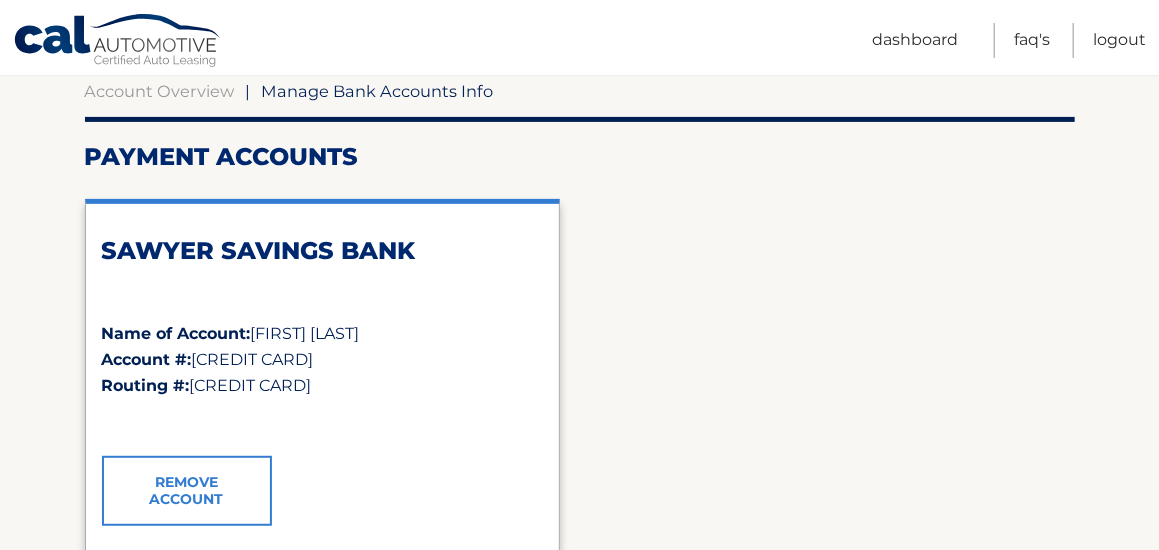 click on "Remove Account" at bounding box center (187, 491) 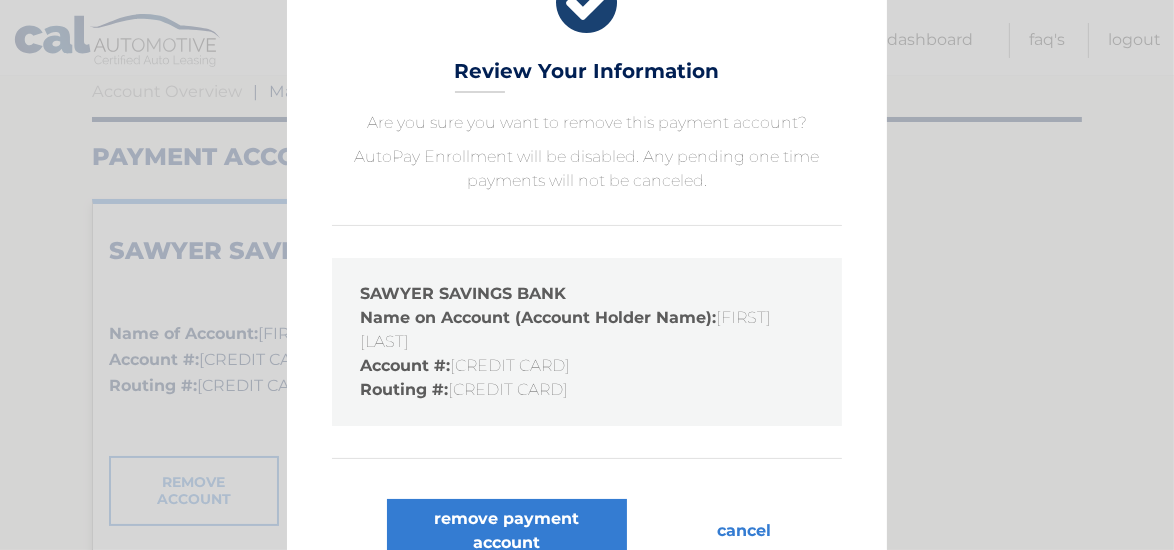 scroll, scrollTop: 96, scrollLeft: 0, axis: vertical 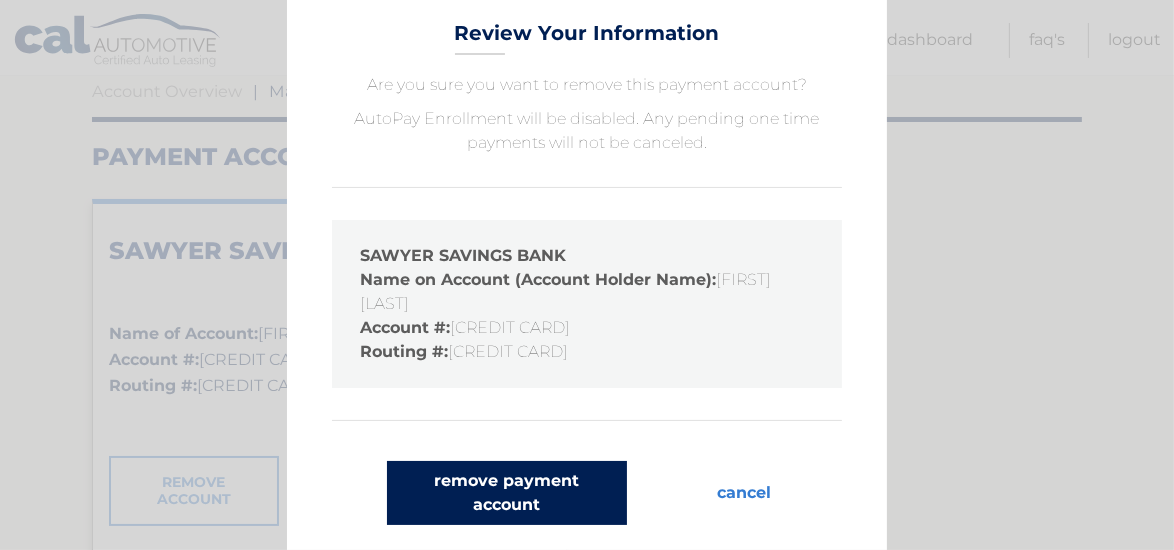 click on "remove payment account" at bounding box center [507, 493] 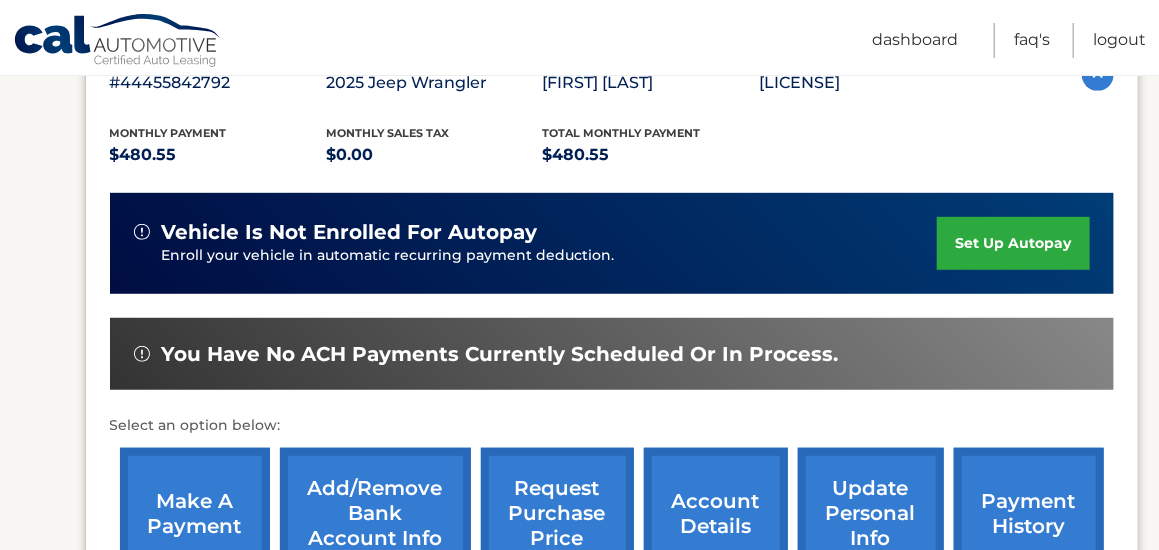 scroll, scrollTop: 400, scrollLeft: 0, axis: vertical 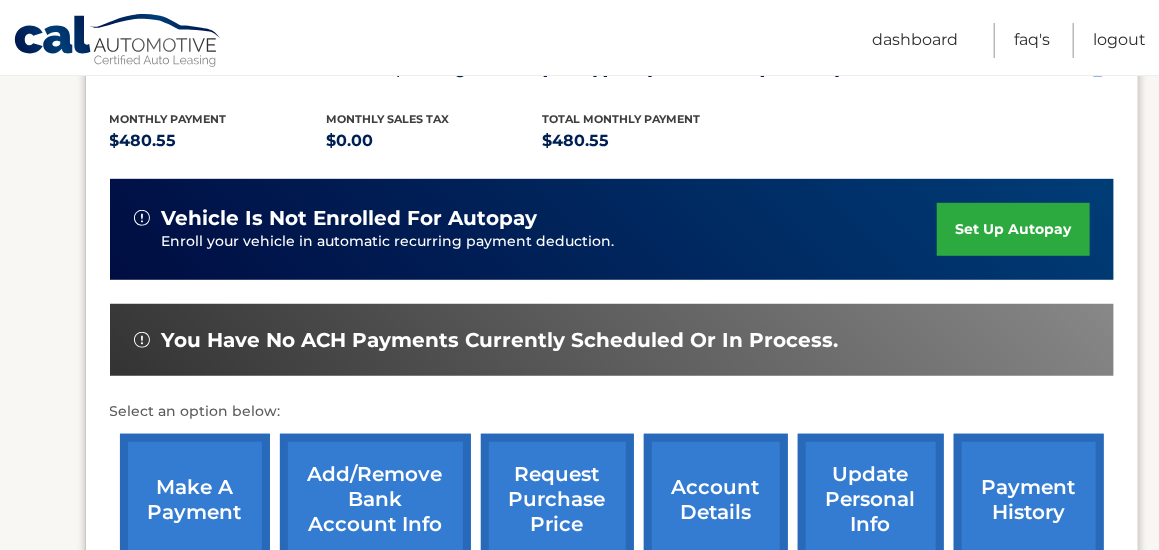click on "Add/Remove bank account info" at bounding box center (375, 499) 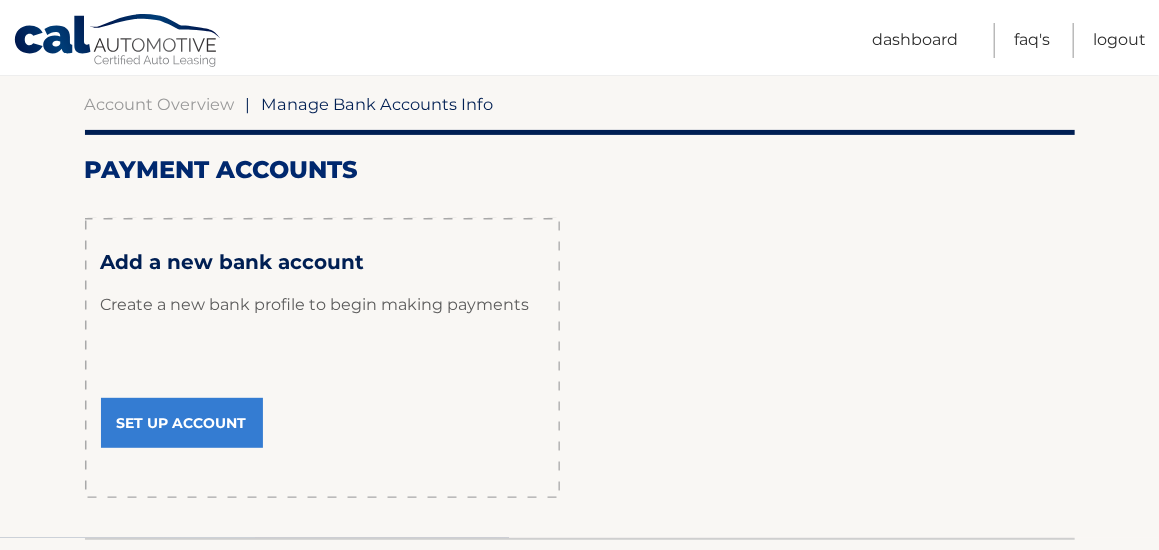 scroll, scrollTop: 200, scrollLeft: 0, axis: vertical 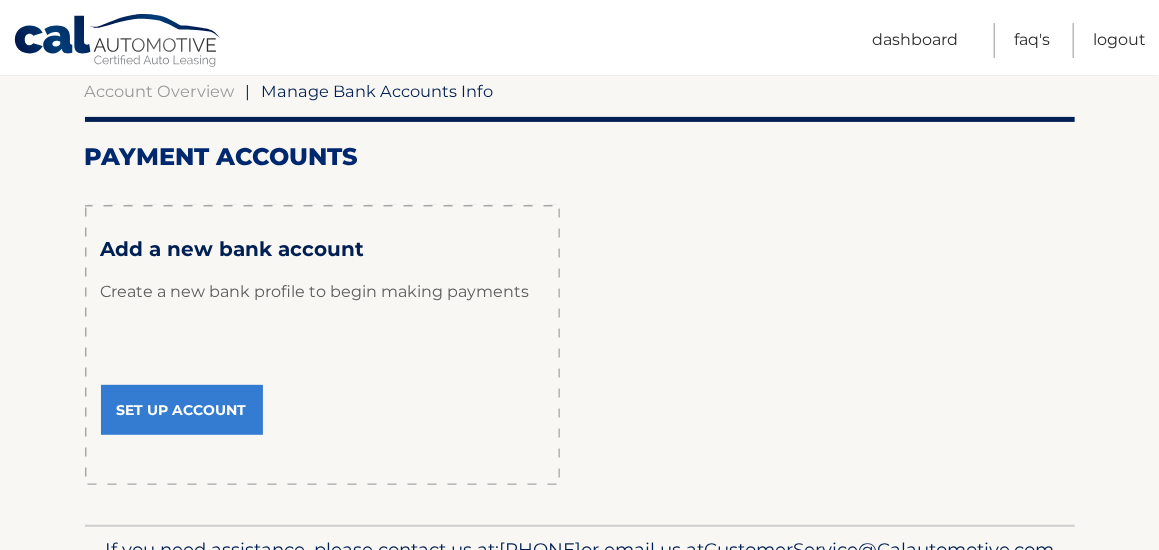 click on "Set Up Account" at bounding box center [182, 410] 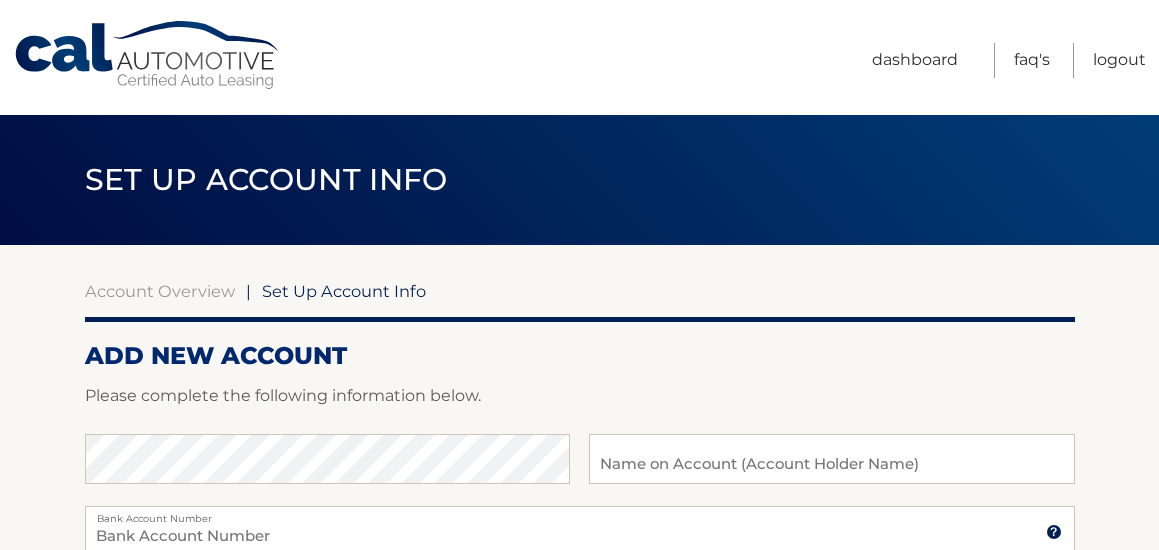 scroll, scrollTop: 0, scrollLeft: 0, axis: both 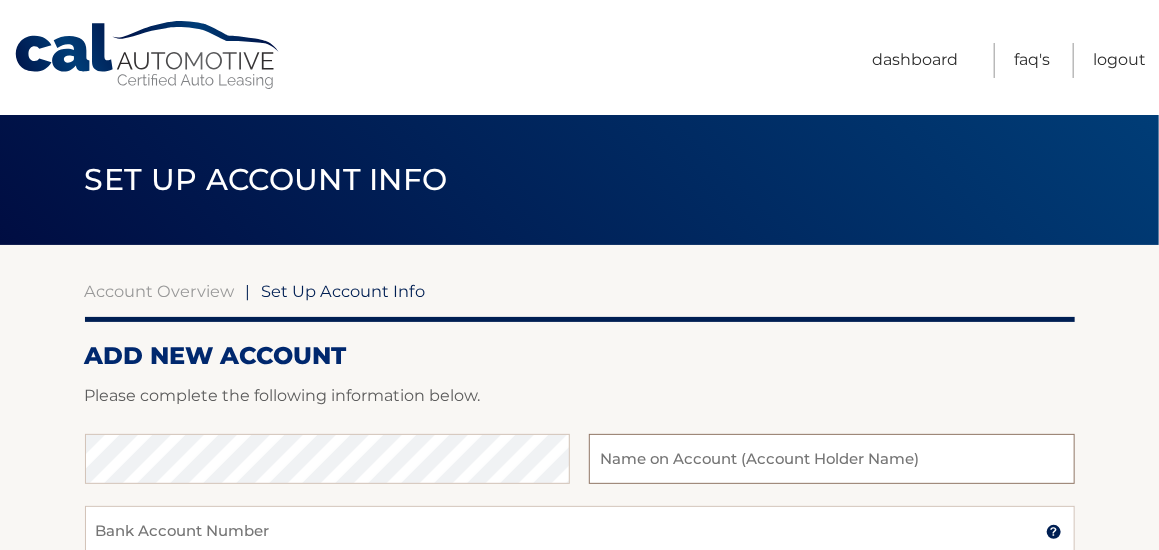 type on "[FIRST] [LAST]" 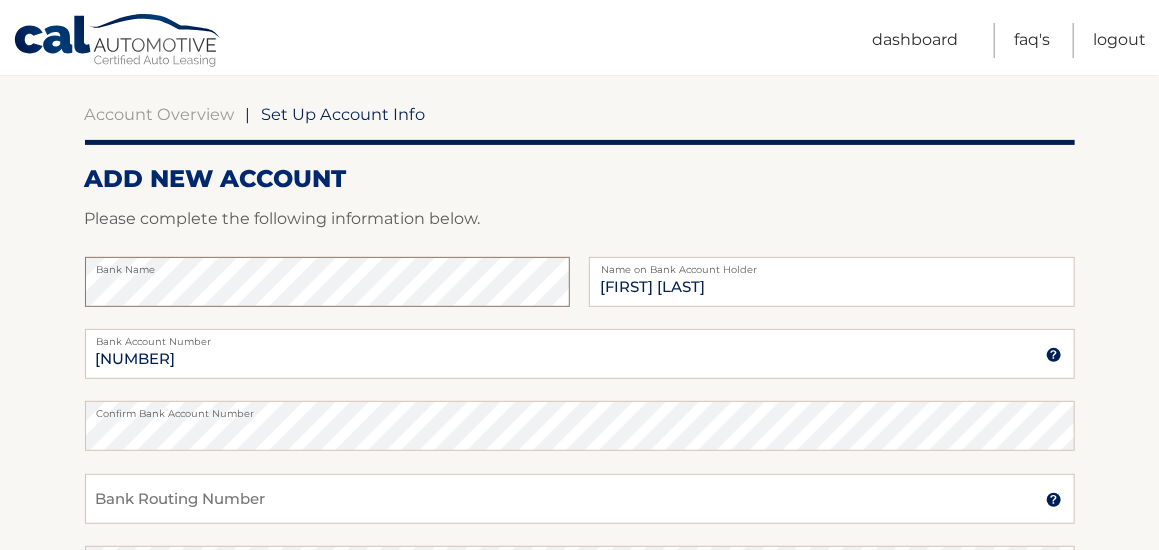 scroll, scrollTop: 200, scrollLeft: 0, axis: vertical 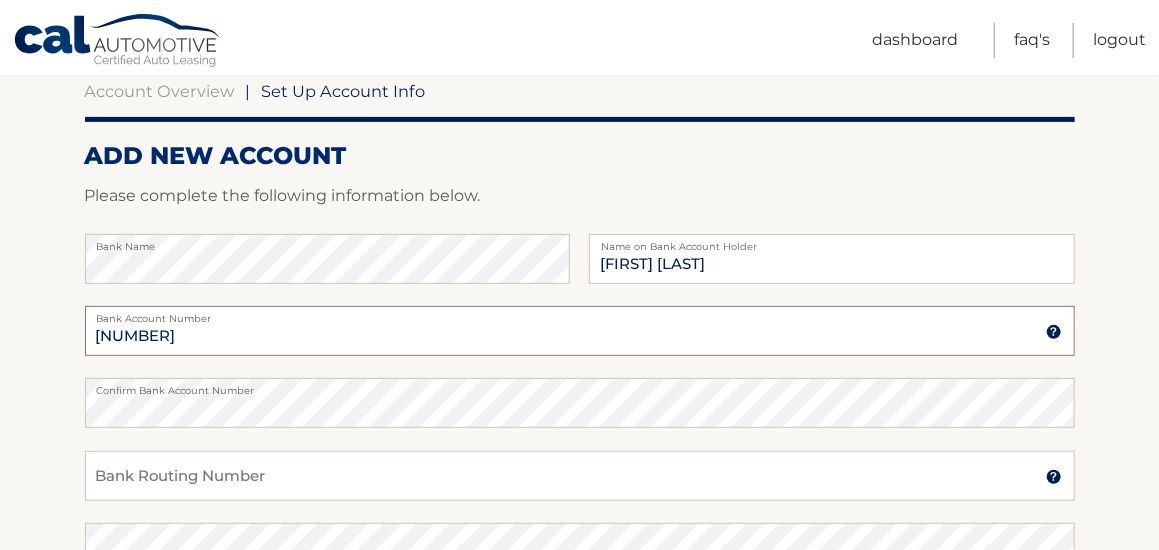 click on "4500226602" at bounding box center [580, 331] 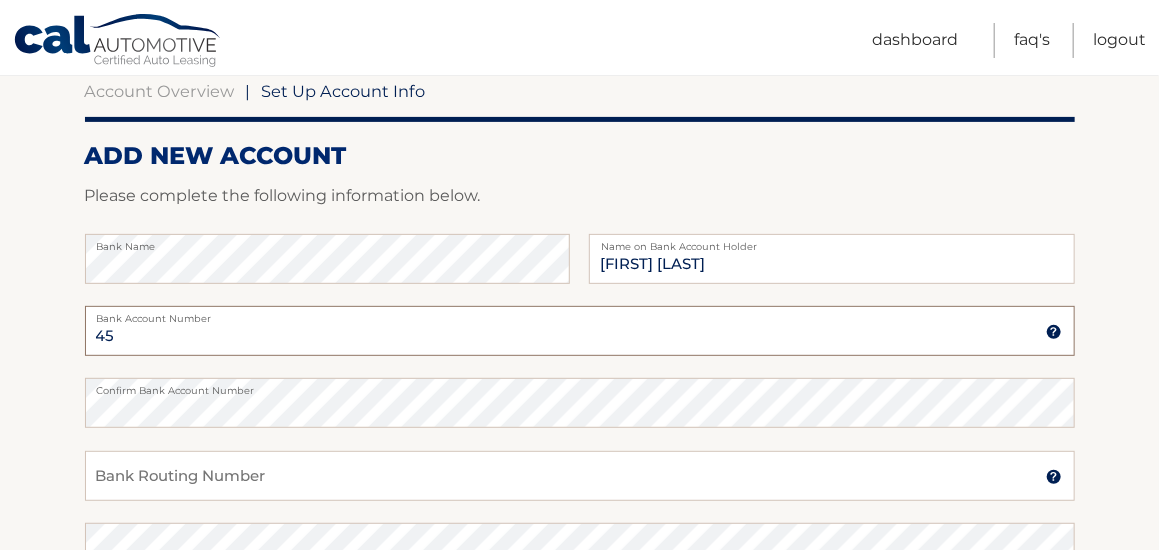 type on "4" 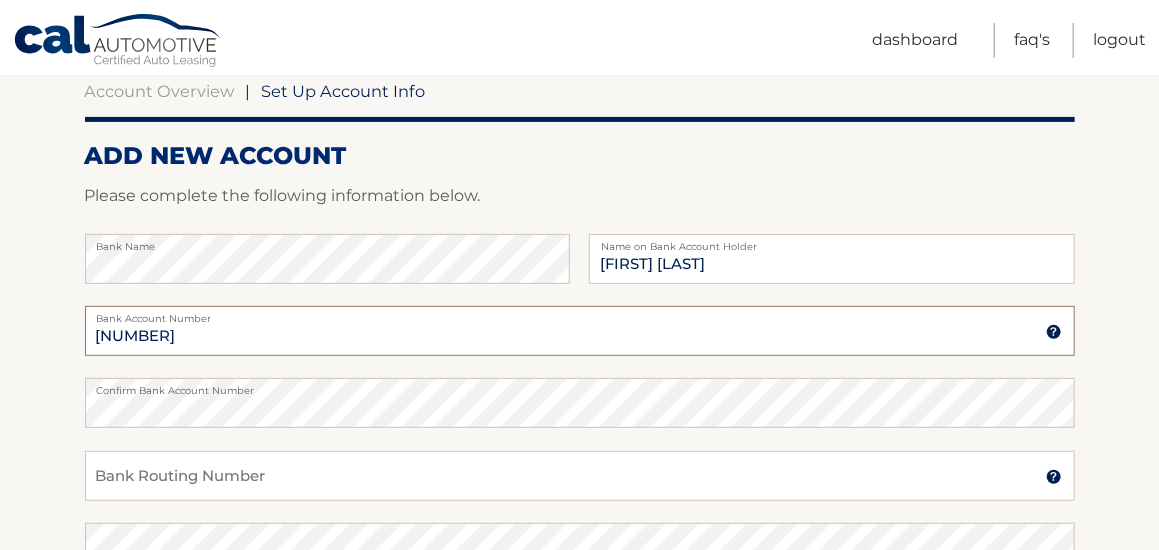 type on "4500566030" 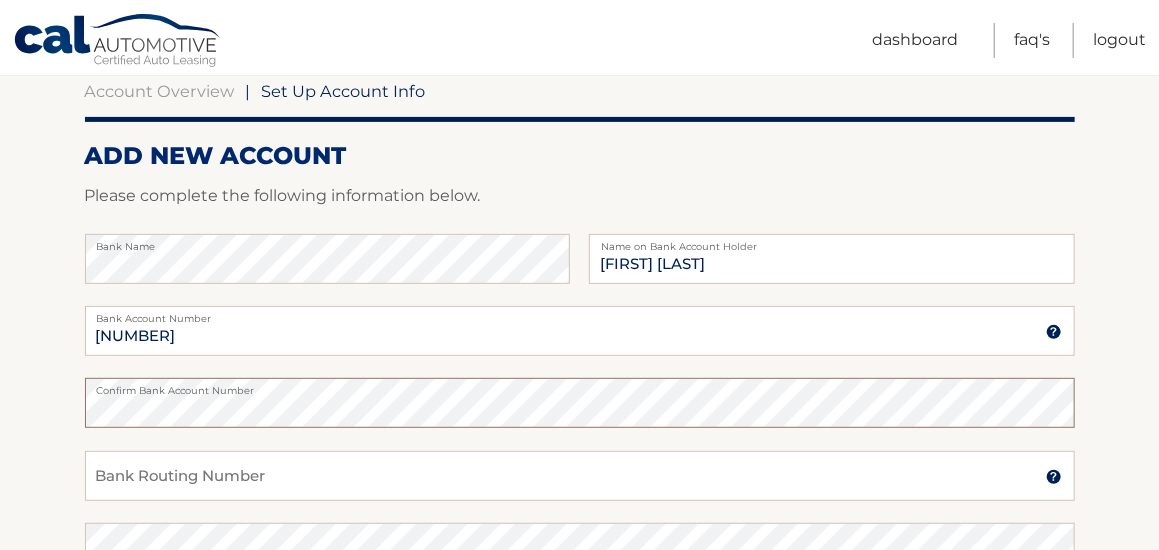 scroll, scrollTop: 400, scrollLeft: 0, axis: vertical 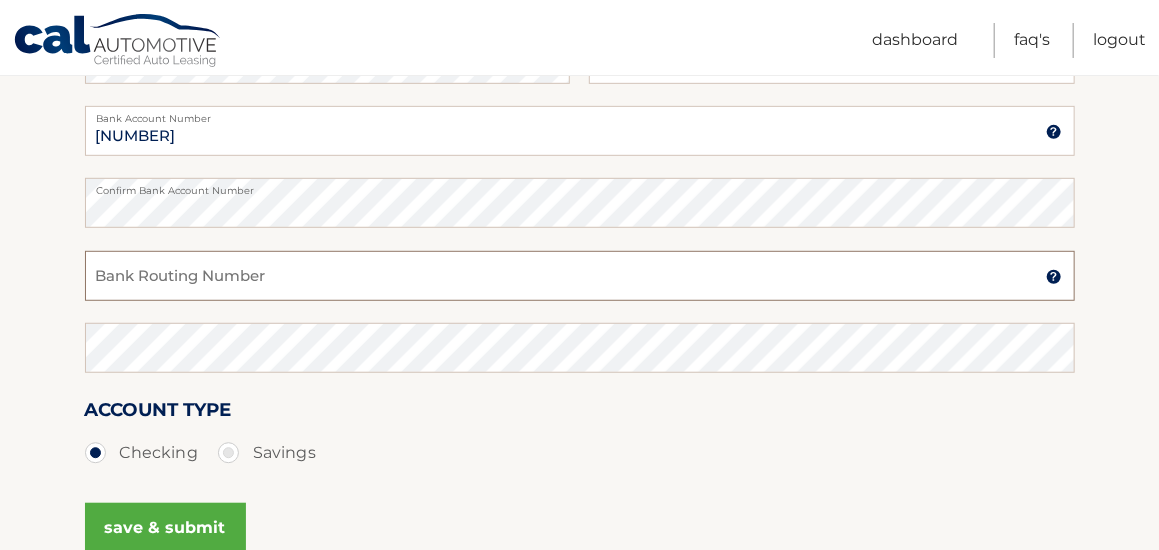 click on "Bank Routing Number" at bounding box center (580, 276) 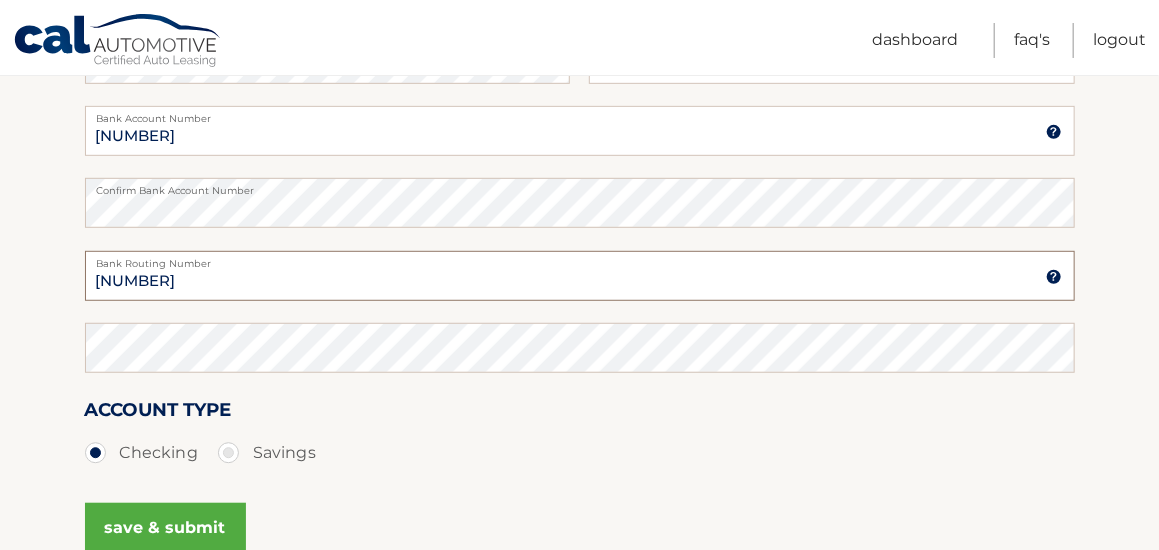 type on "2219771138" 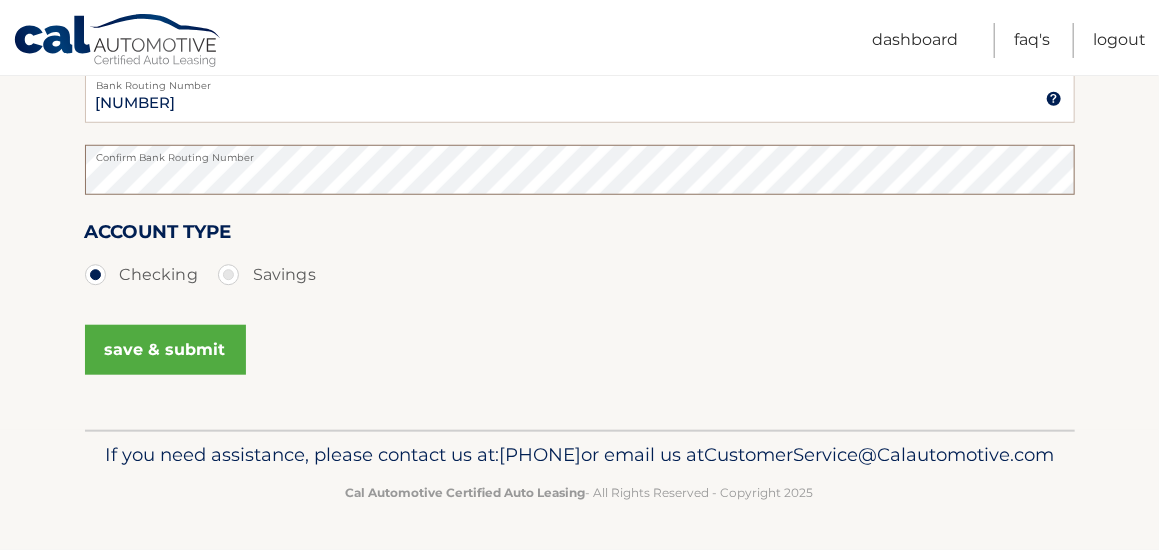 scroll, scrollTop: 609, scrollLeft: 0, axis: vertical 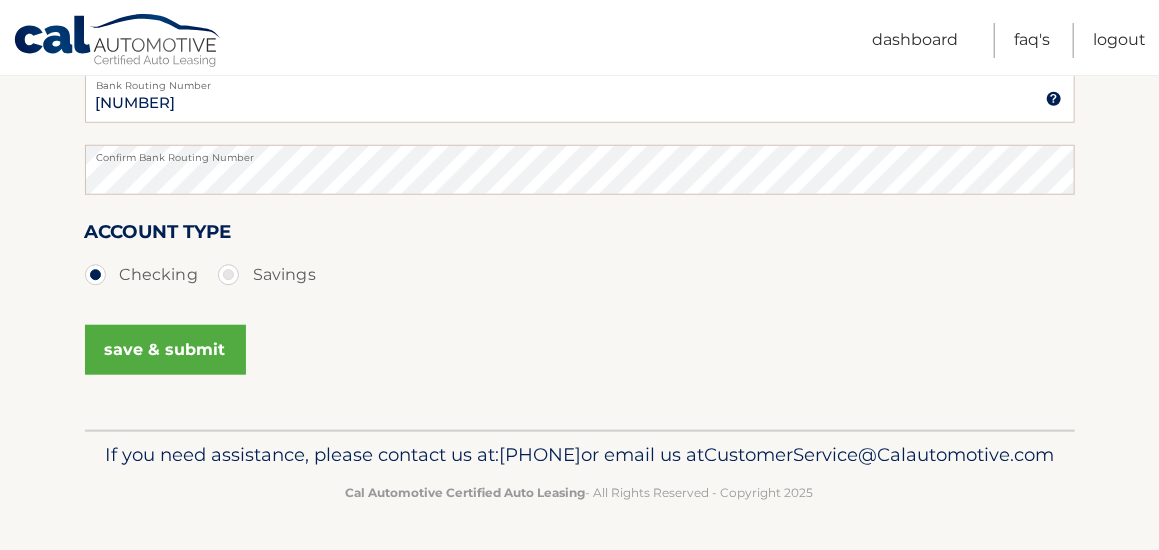 click on "save & submit" at bounding box center [165, 350] 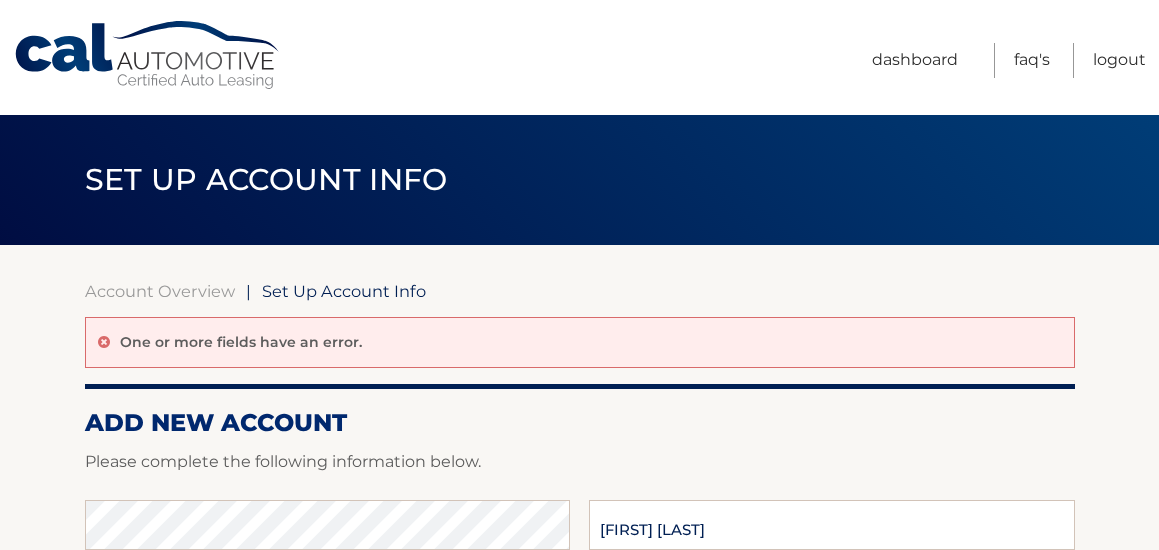 scroll, scrollTop: 0, scrollLeft: 0, axis: both 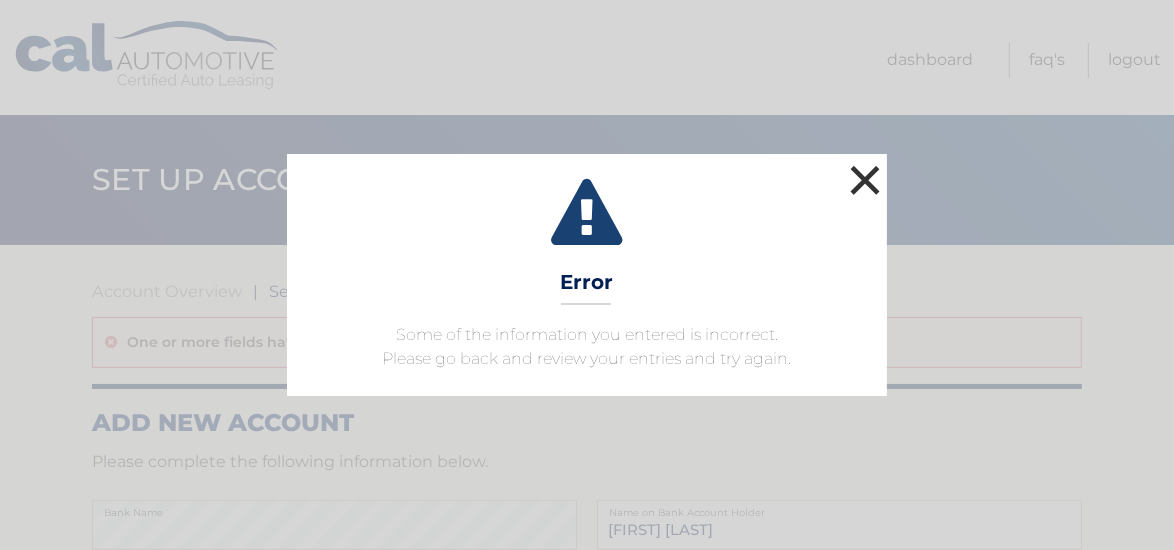 click on "×" at bounding box center (865, 180) 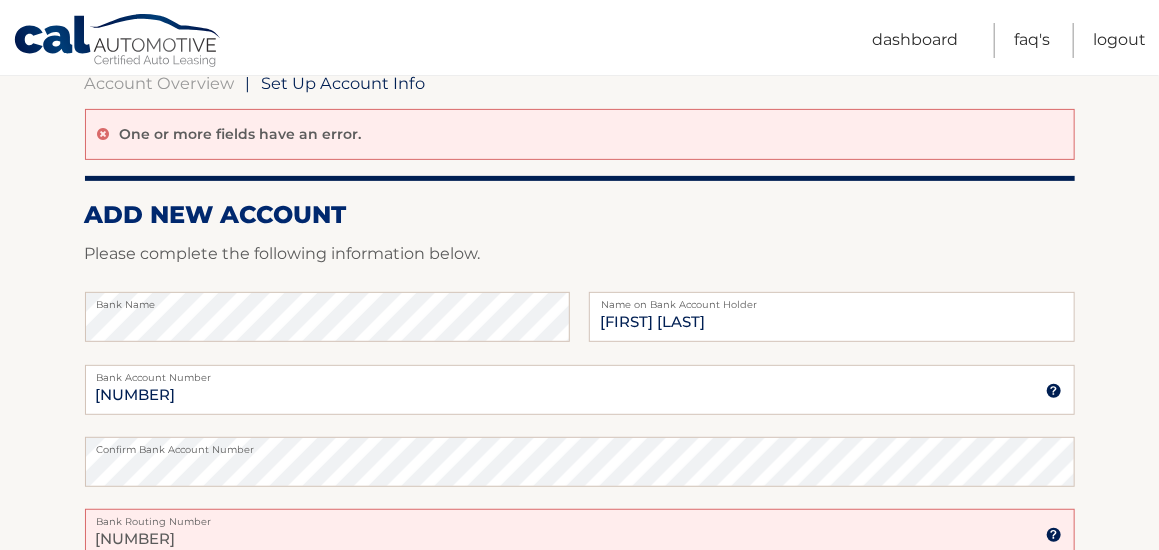 scroll, scrollTop: 400, scrollLeft: 0, axis: vertical 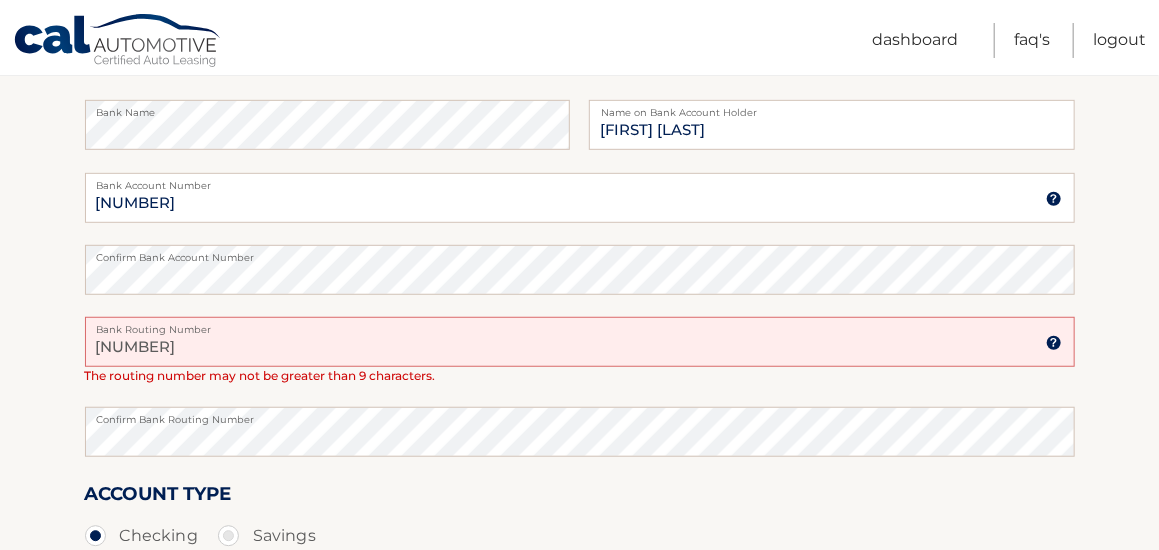 click on "2219771138" at bounding box center (580, 342) 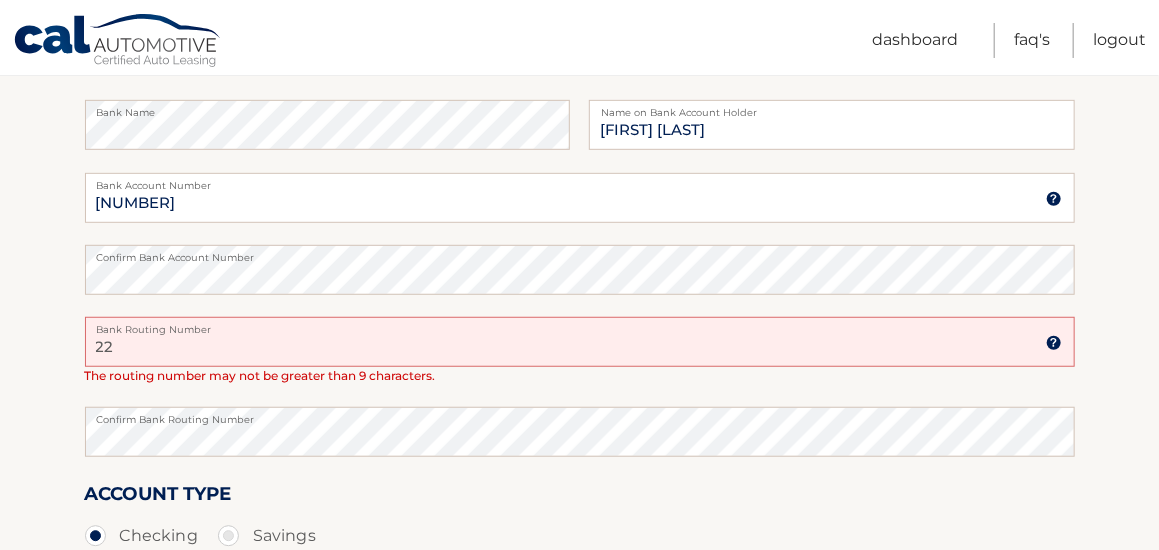 type on "2" 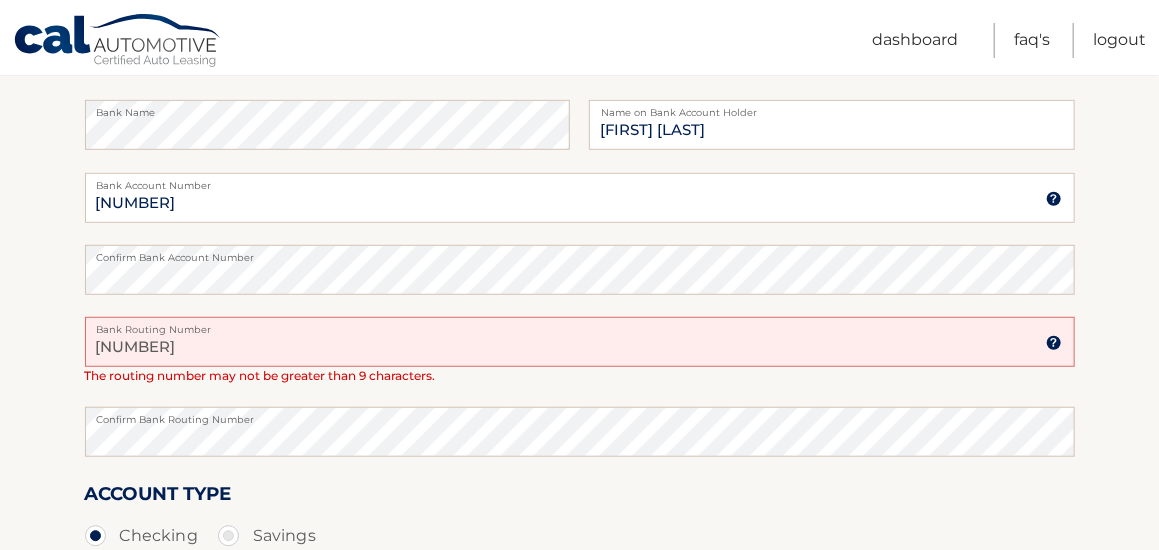 type on "221971138" 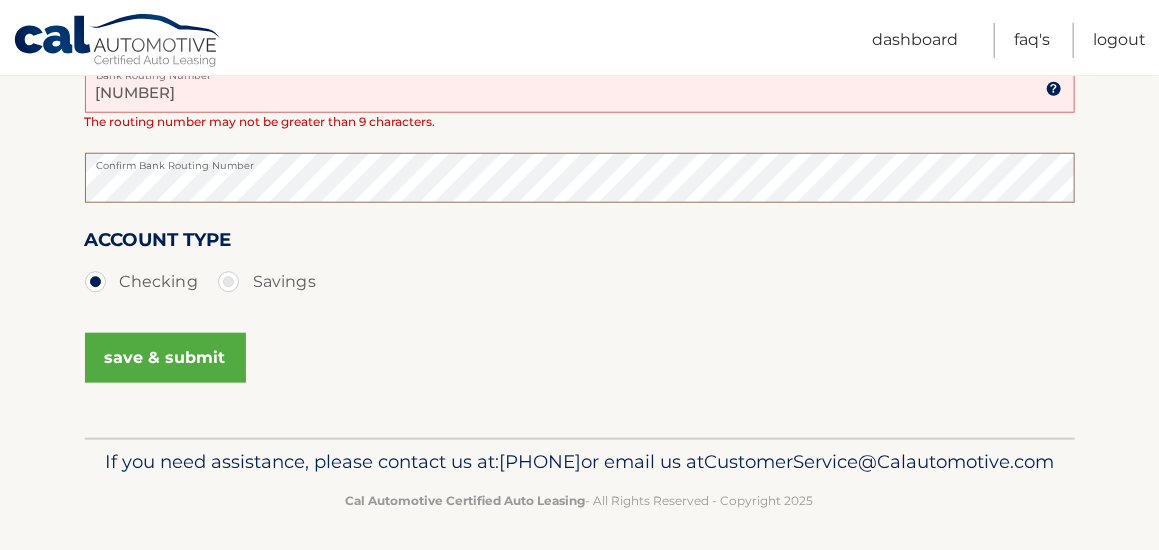scroll, scrollTop: 691, scrollLeft: 0, axis: vertical 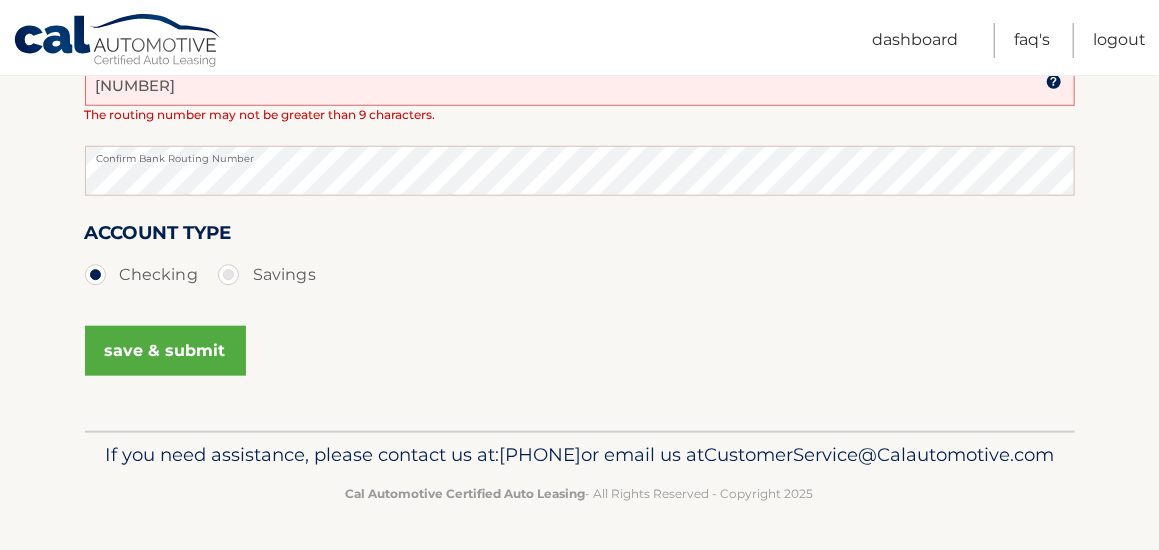 click on "save & submit" at bounding box center [165, 351] 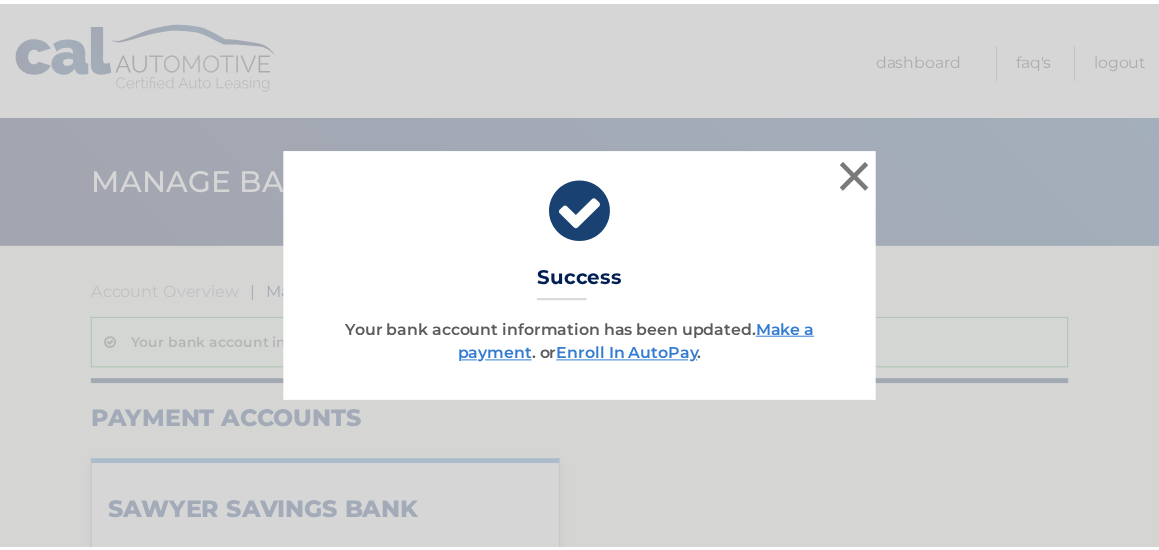 scroll, scrollTop: 0, scrollLeft: 0, axis: both 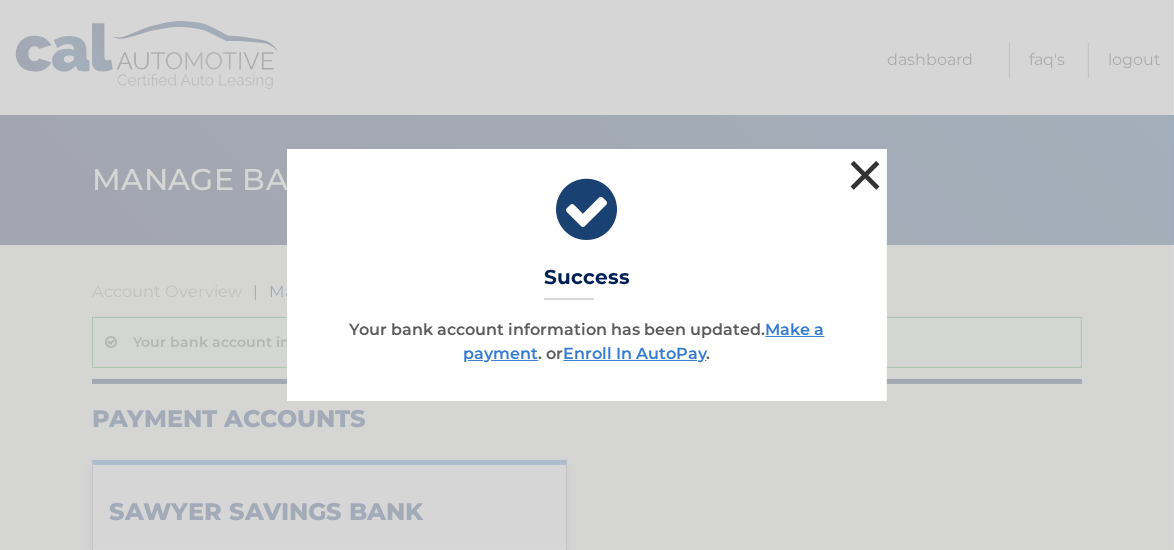 click on "×" at bounding box center [865, 175] 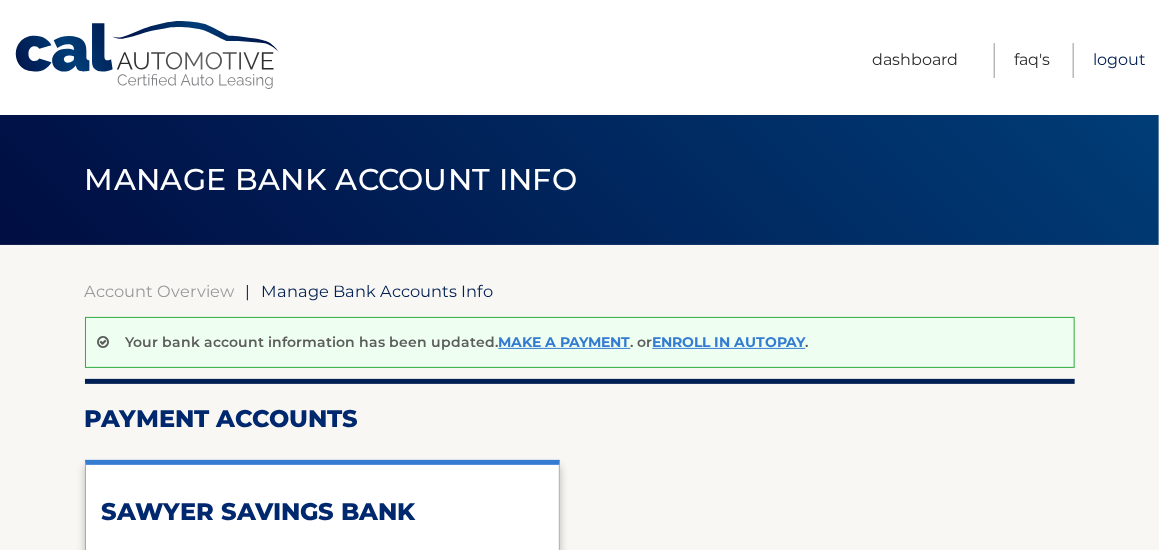 click on "Logout" at bounding box center (1119, 60) 